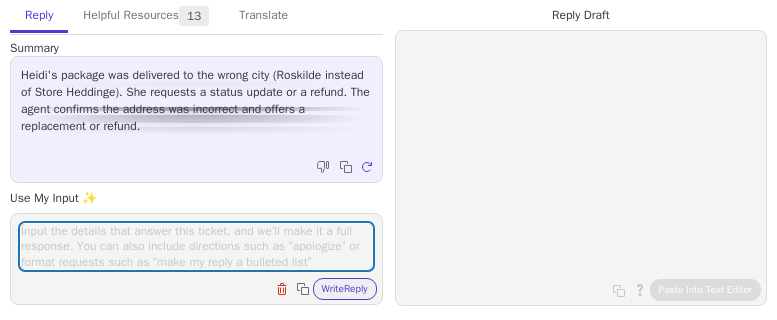 scroll, scrollTop: 0, scrollLeft: 0, axis: both 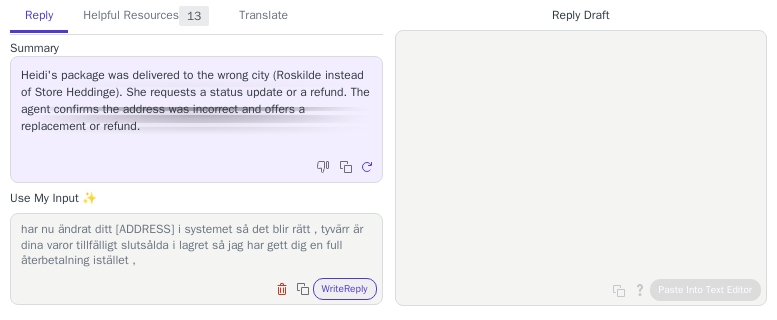 paste on "We would like to offer you a discount code that means you will have 20% off on your next order, the code is: "6b9uH3n"" 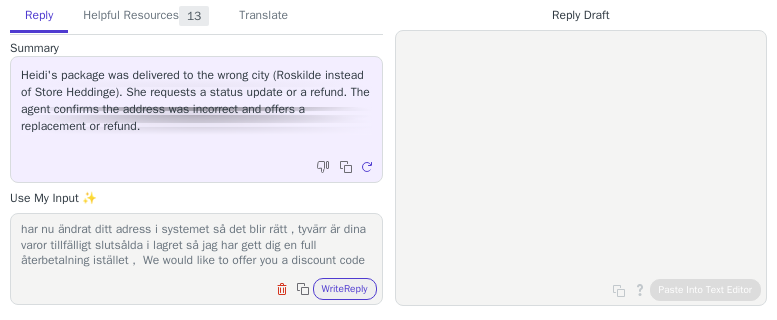 scroll, scrollTop: 48, scrollLeft: 0, axis: vertical 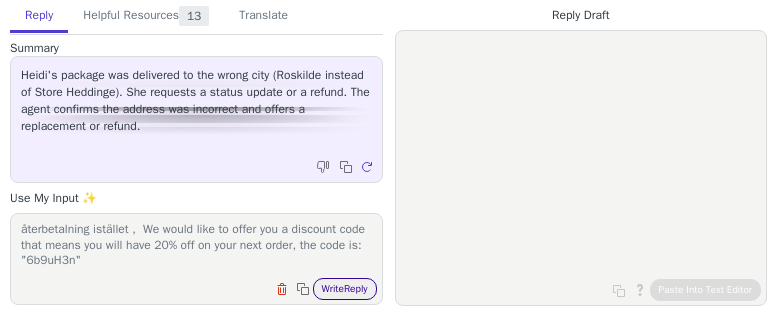 type on "hej vi beklagar det som har hänt , självklart ska vi hjälpa dig , jag har nu ändrat ditt adress i systemet så det blir rätt , tyvärr är dina varor tillfälligt slutsålda i lagret så jag har gett dig en full återbetalning istället ,  We would like to offer you a discount code that means you will have 20% off on your next order, the code is: "6b9uH3n"" 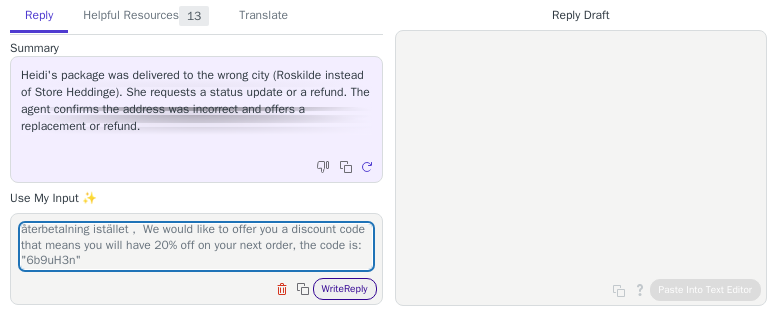 click on "Write  Reply" at bounding box center [345, 289] 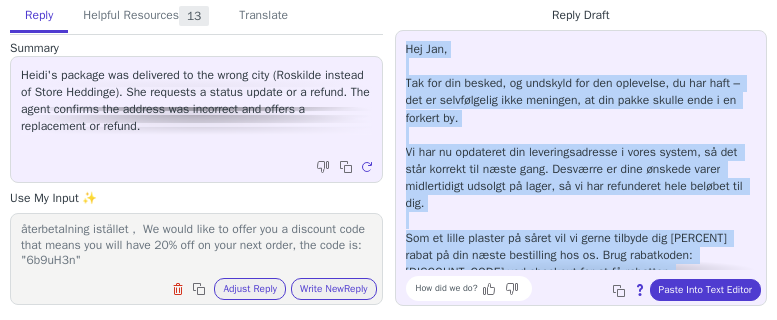 scroll, scrollTop: 62, scrollLeft: 0, axis: vertical 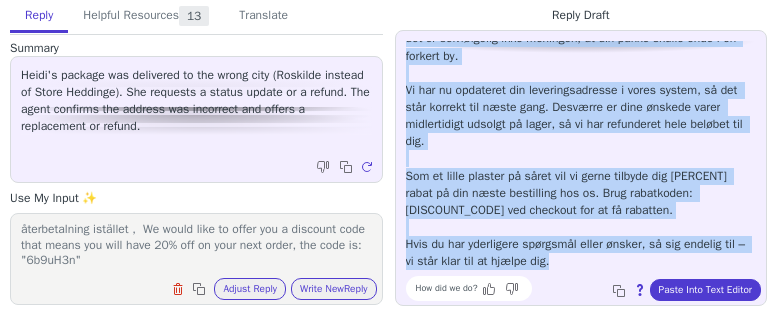 drag, startPoint x: 409, startPoint y: 47, endPoint x: 674, endPoint y: 266, distance: 343.78192 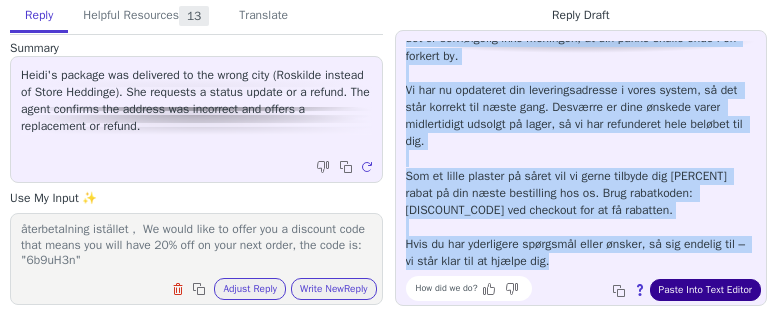 click on "Paste Into Text Editor" at bounding box center [705, 290] 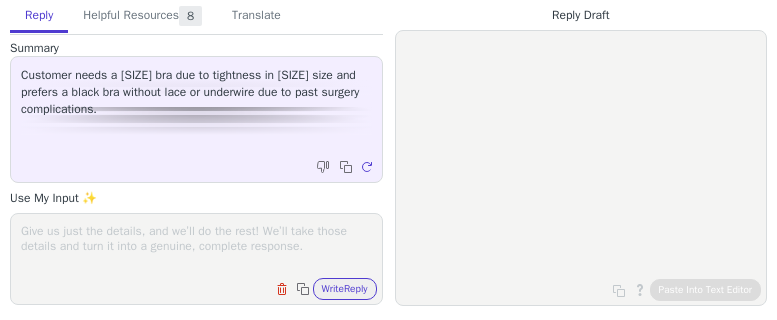 scroll, scrollTop: 0, scrollLeft: 0, axis: both 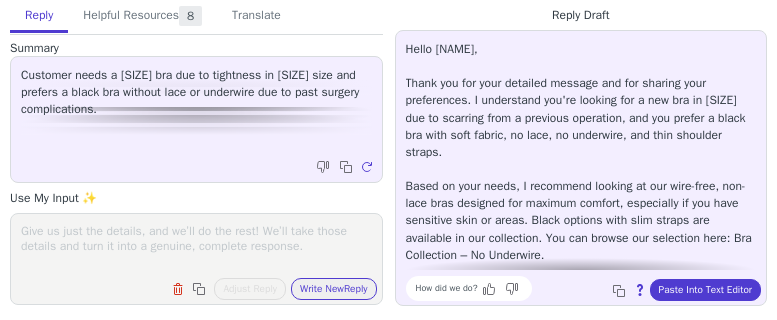 click at bounding box center (196, 246) 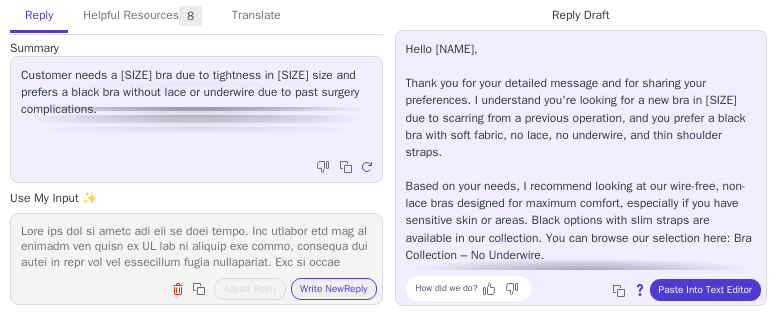 scroll, scrollTop: 788, scrollLeft: 0, axis: vertical 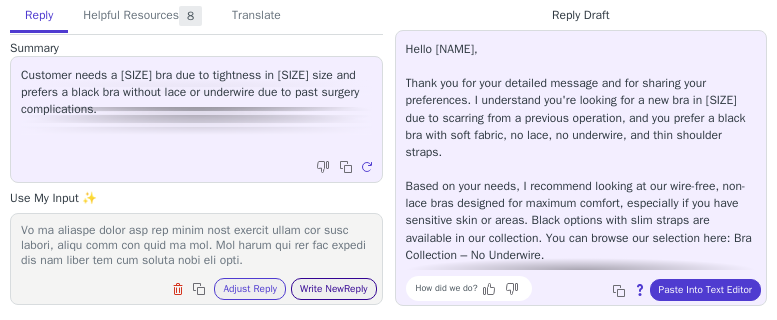 type on "Tack för att du delar med dig av dina behov. Jag förstår att det är viktigt att hitta en BH som är skonsam mot huden, särskilt med tanke på dina ärr och känslighet efter operationen. Här är några modeller från vår nya kollektion som jag tror kan passa dig:
1. Cotton Divide – Bygelfri BH i bomull med smart ficka
Denna BH är tillverkad i mjuk, andningsbar bomull och har en innovativ ficka i kupan som separerar och lyfter bysten. Det extra tyget minskar risken för hudirritation under bysten, vilket kan vara fördelaktigt för dig. BH:n har breda, vadderade axelband för extra komfort.
missmary.se
2. Lovely Lace – Bygelfri BH med stretchspets
Lovely Lace är en av våra mest populära modeller. Den har helkupa med vadderat sidostöd och stretchspets som formar och centrerar bysten. Axelbanden är vadderade och justerbara för att minska tryck på axlarna. Observera att denna modell innehåller spets, så det beror på din komfortnivå om det passar dig.
amazon.com
+1
missmary.co.uk
+1
missmary.com
+4
missmary.se
+4
miss..." 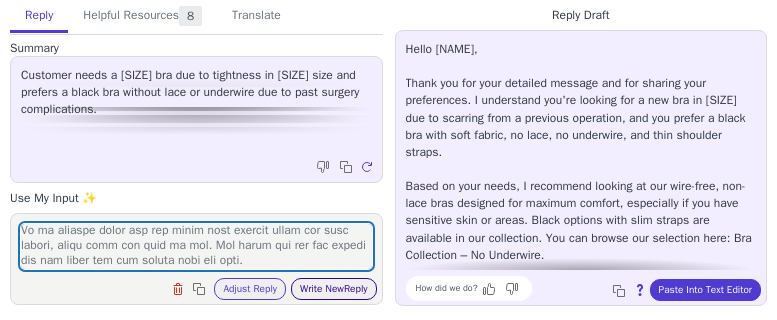 click on "Write New  Reply" at bounding box center [334, 289] 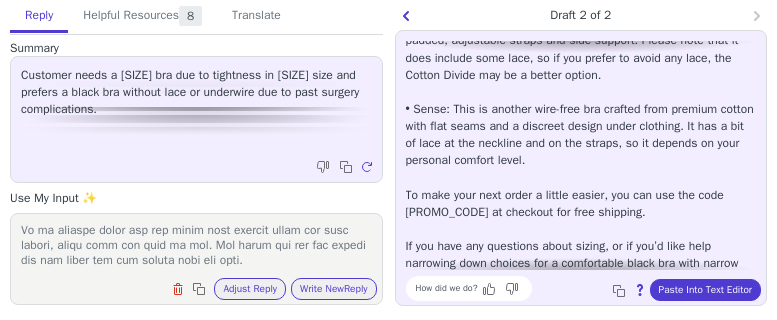 scroll, scrollTop: 354, scrollLeft: 0, axis: vertical 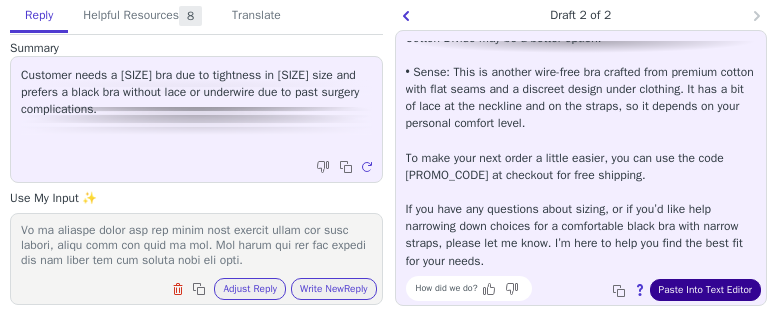 click on "Paste Into Text Editor" at bounding box center (705, 290) 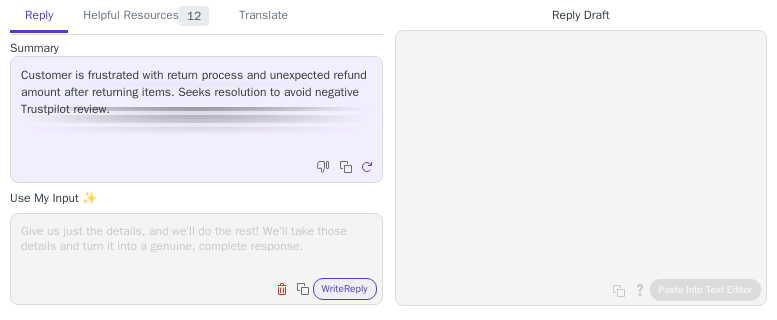 scroll, scrollTop: 0, scrollLeft: 0, axis: both 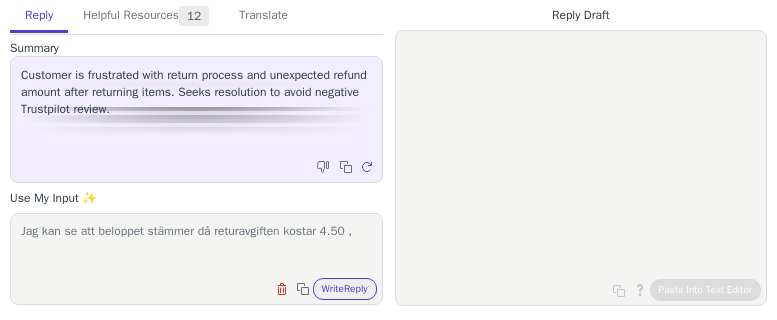 paste on "Vi skulle vilja erbjuda dig en fri frakt kod som gör att du inte debiteras frakt på din nästa beställning, koden är: "MMF83"" 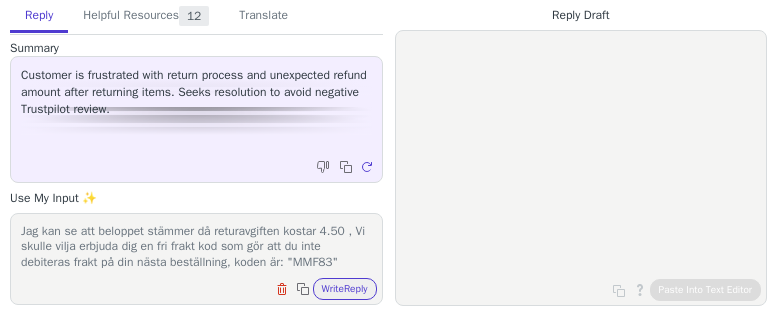 scroll, scrollTop: 1, scrollLeft: 0, axis: vertical 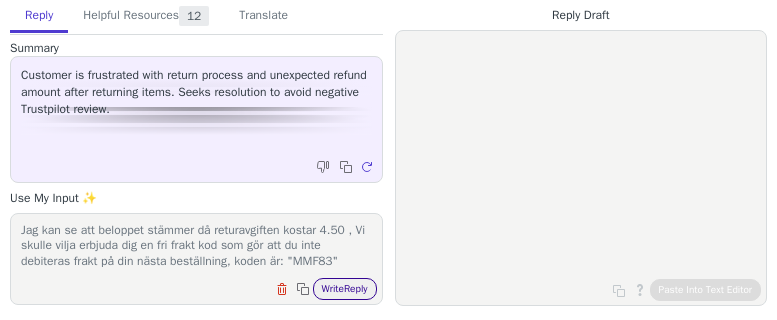 type on "Jag kan se att beloppet stämmer då returavgiften kostar 4.50 , Vi skulle vilja erbjuda dig en fri frakt kod som gör att du inte debiteras frakt på din nästa beställning, koden är: "MMF83"" 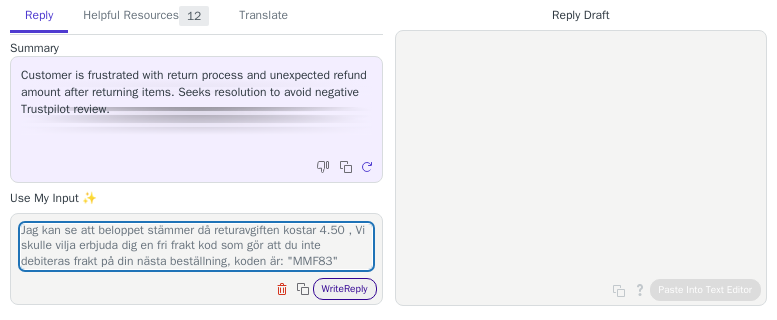click on "Write  Reply" at bounding box center (345, 289) 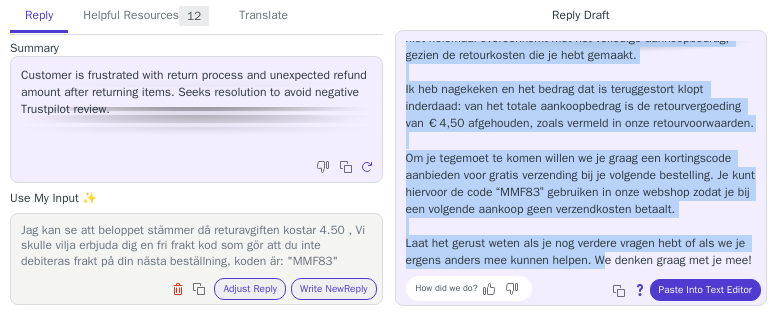 scroll, scrollTop: 148, scrollLeft: 0, axis: vertical 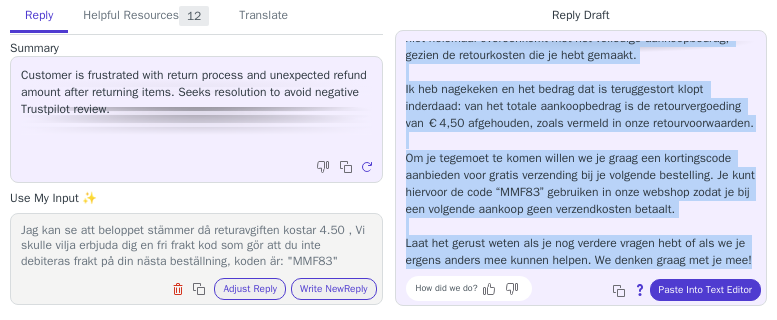 drag, startPoint x: 407, startPoint y: 52, endPoint x: 666, endPoint y: 253, distance: 327.84448 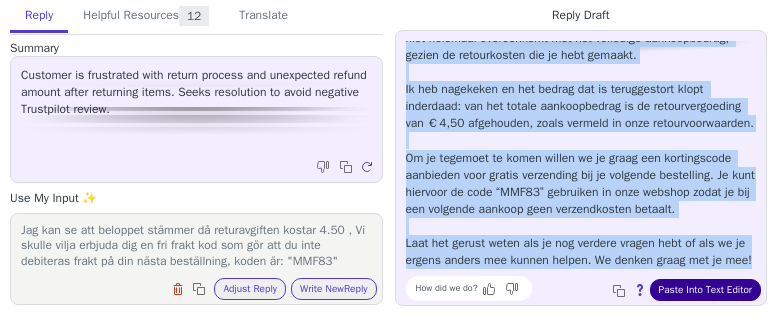 click on "Paste Into Text Editor" at bounding box center [705, 290] 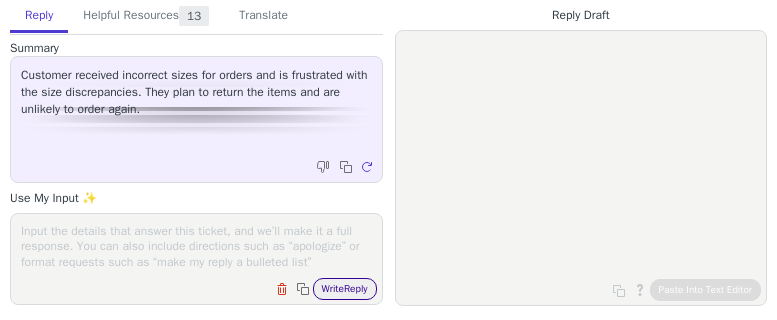 scroll, scrollTop: 0, scrollLeft: 0, axis: both 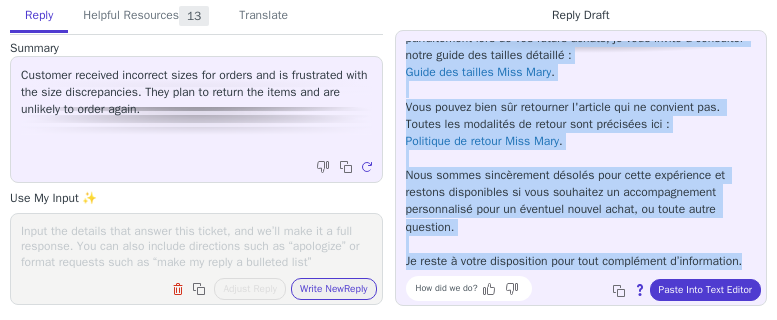 drag, startPoint x: 408, startPoint y: 41, endPoint x: 740, endPoint y: 270, distance: 403.3175 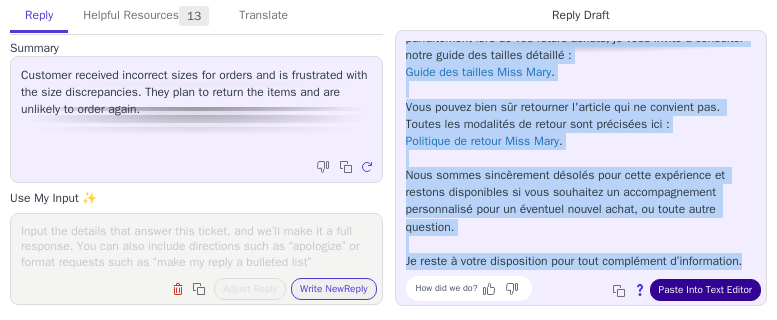 click on "Paste Into Text Editor" at bounding box center [705, 290] 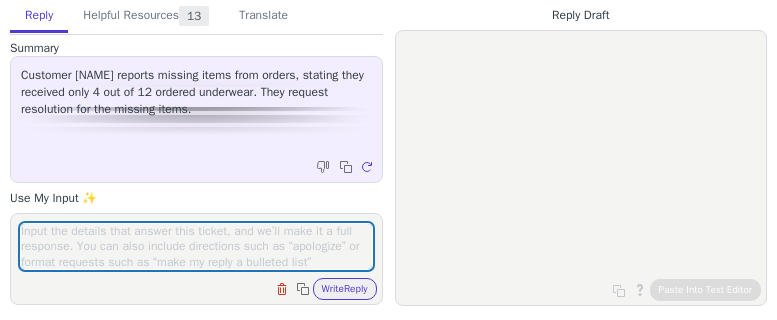 scroll, scrollTop: 0, scrollLeft: 0, axis: both 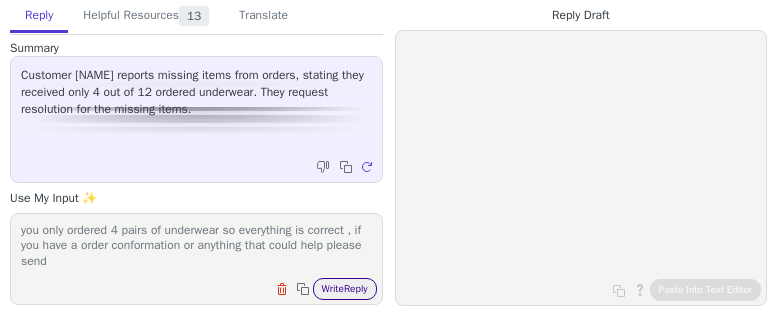 type on "you only ordered 4 pairs of underwear so everything is correct , if you have a order conformation or anything that could help please send" 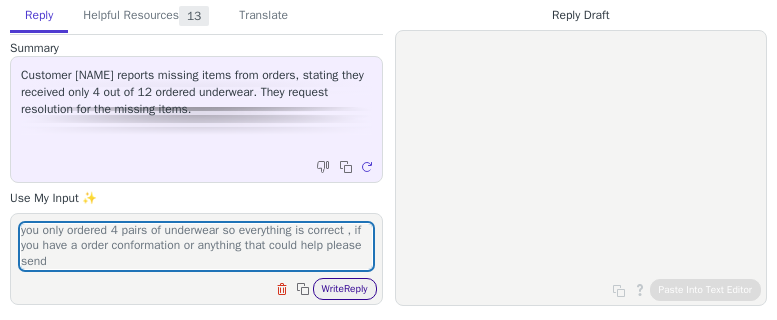 click on "Write  Reply" at bounding box center [345, 289] 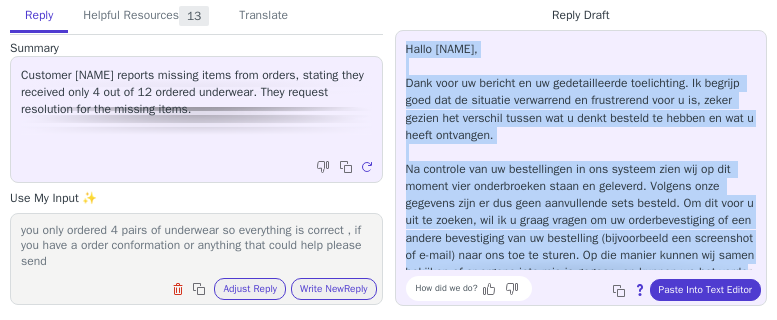 scroll, scrollTop: 114, scrollLeft: 0, axis: vertical 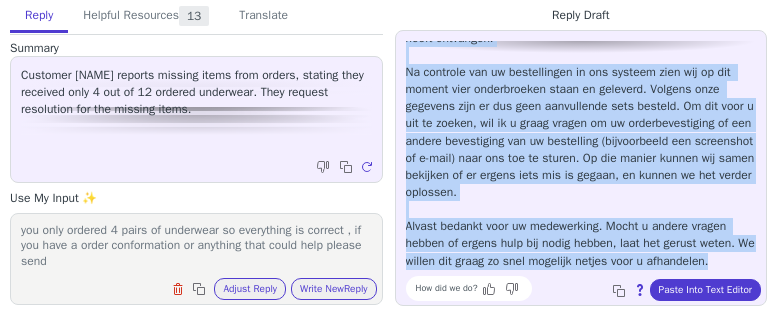 drag, startPoint x: 399, startPoint y: 47, endPoint x: 648, endPoint y: 268, distance: 332.9294 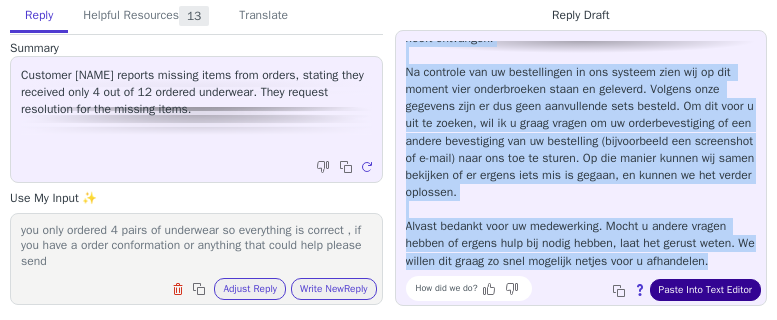 click on "Paste Into Text Editor" at bounding box center (705, 290) 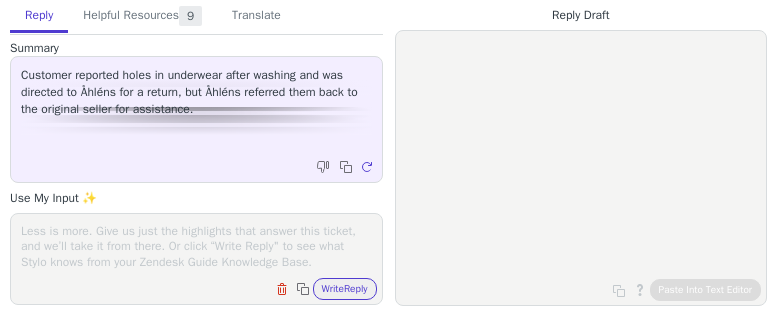 scroll, scrollTop: 0, scrollLeft: 0, axis: both 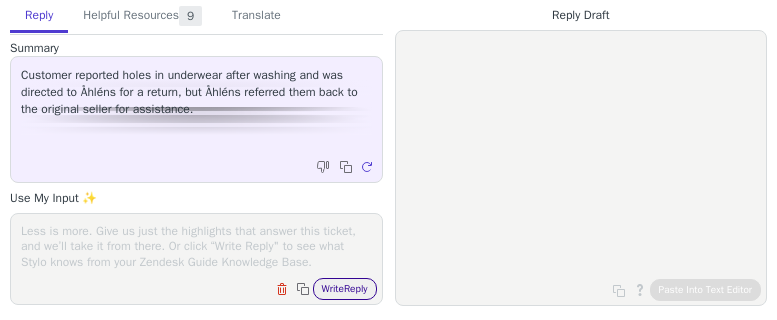 click on "Write  Reply" at bounding box center (345, 289) 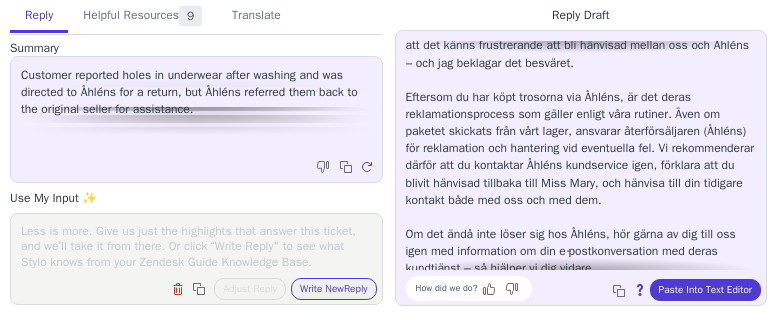 scroll, scrollTop: 97, scrollLeft: 0, axis: vertical 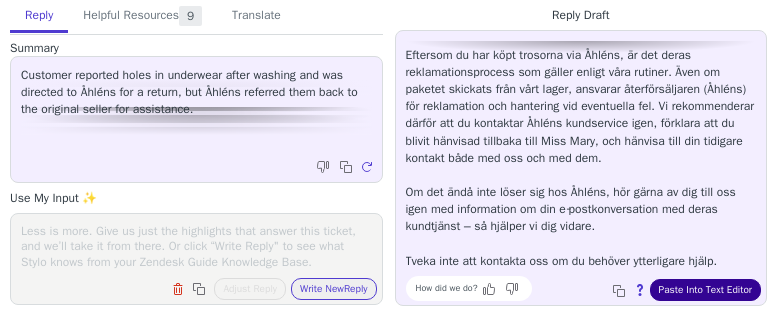 click on "Paste Into Text Editor" at bounding box center (705, 290) 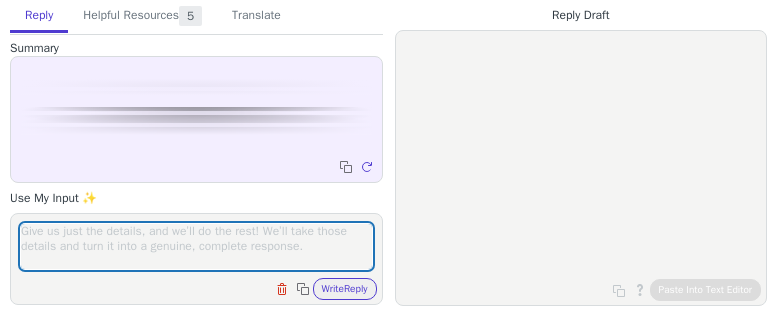 scroll, scrollTop: 0, scrollLeft: 0, axis: both 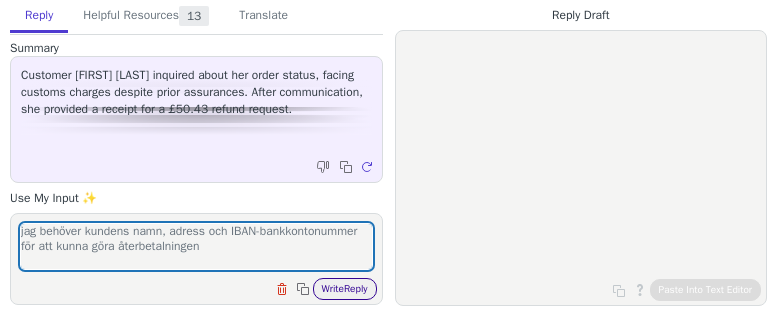 type on "jag behöver kundens namn, adress och IBAN-bankkontonummer för att kunna göra återbetalningen" 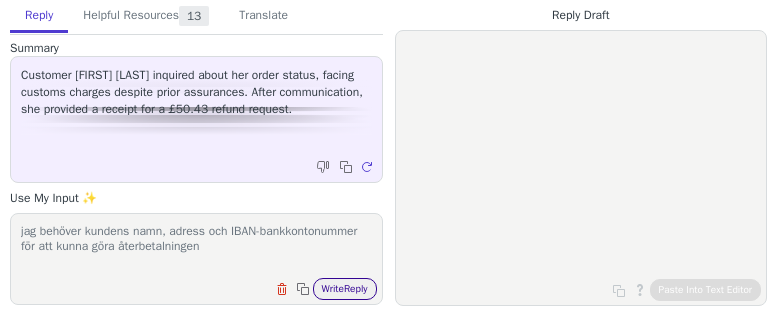 click on "Write  Reply" at bounding box center (345, 289) 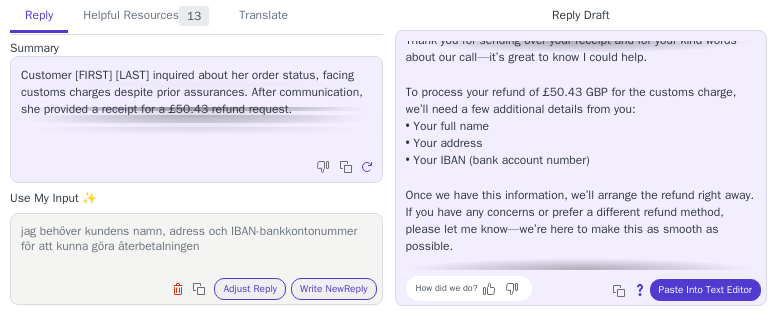 scroll, scrollTop: 80, scrollLeft: 0, axis: vertical 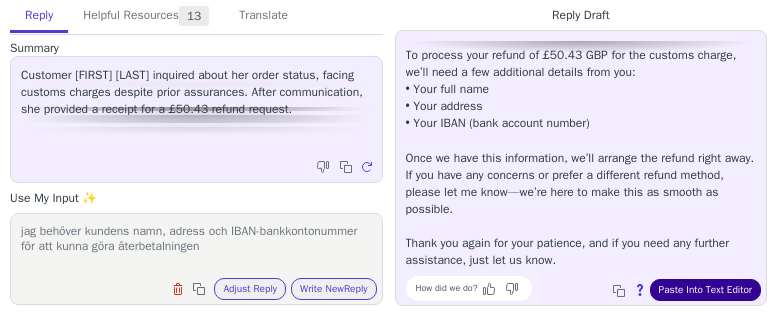 click on "Paste Into Text Editor" at bounding box center [705, 290] 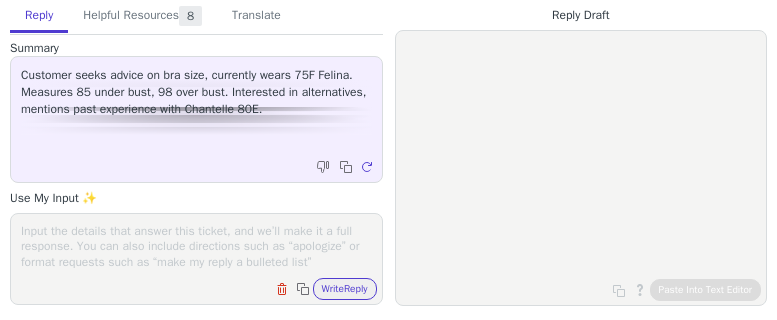 scroll, scrollTop: 0, scrollLeft: 0, axis: both 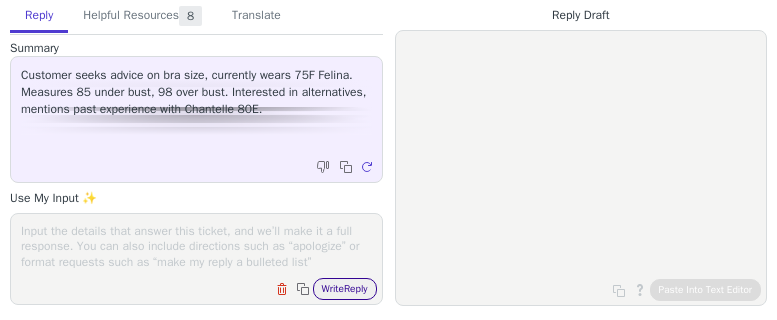 click on "Write  Reply" at bounding box center (345, 289) 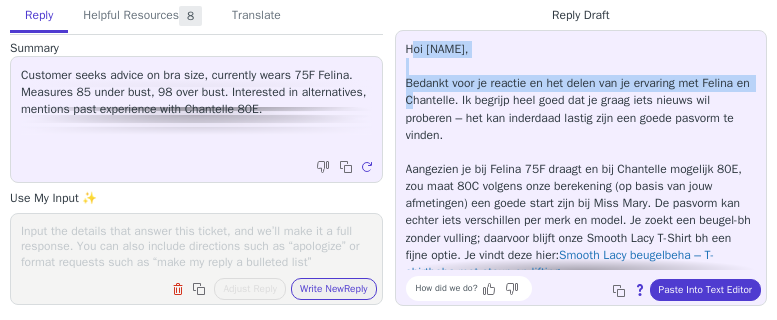 drag, startPoint x: 417, startPoint y: 52, endPoint x: 465, endPoint y: 94, distance: 63.780876 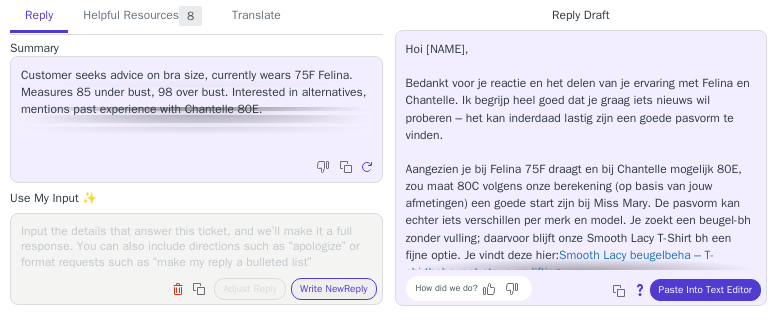 click on "Hoi Jenny, Bedankt voor je reactie en het delen van je ervaring met Felina en Chantelle. Ik begrijp heel goed dat je graag iets nieuws wil proberen – het kan inderdaad lastig zijn een goede pasvorm te vinden. Aangezien je bij Felina 75F draagt en bij Chantelle mogelijk 80E, zou maat 80C volgens onze berekening (op basis van jouw afmetingen) een goede start zijn bij Miss Mary. De pasvorm kan echter iets verschillen per merk en model. Je zoekt een beugel-bh zonder vulling; daarvoor blijft onze Smooth Lacy T-Shirt bh een fijne optie. Je vindt deze hier:  Smooth Lacy beugelbeha – T-shirtbeha met steun en lifting . Verder zijn ook deze modellen met beugel en zonder vulling het bekijken waard: -  Pearl Beugelbeha zonder vulling -  Cotton Dots Beugelbeha zonder vulling Je kunt altijd gebruikmaken van onze  maattabel  voor extra hulp bij het kiezen van de juiste maat." at bounding box center (581, 272) 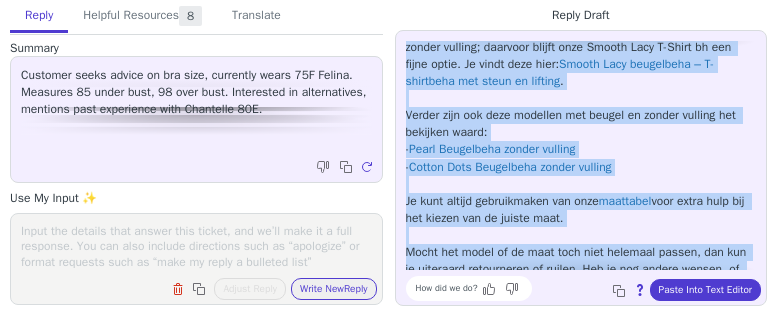 scroll, scrollTop: 234, scrollLeft: 0, axis: vertical 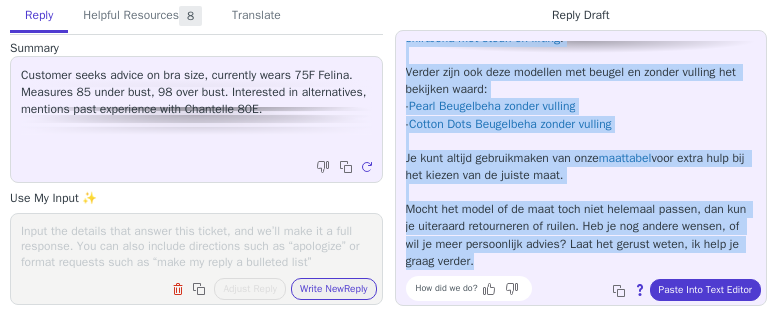 drag, startPoint x: 407, startPoint y: 45, endPoint x: 578, endPoint y: 260, distance: 274.71075 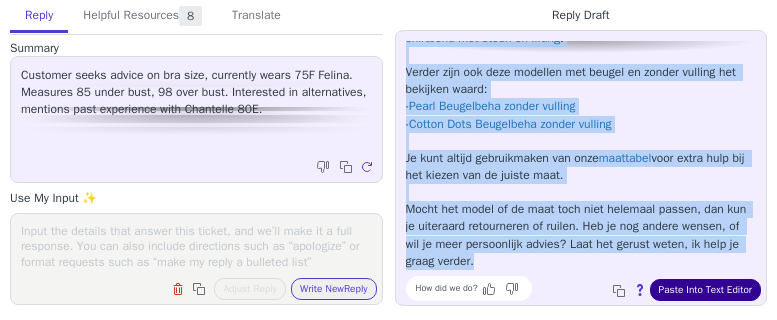 click on "Paste Into Text Editor" at bounding box center [705, 290] 